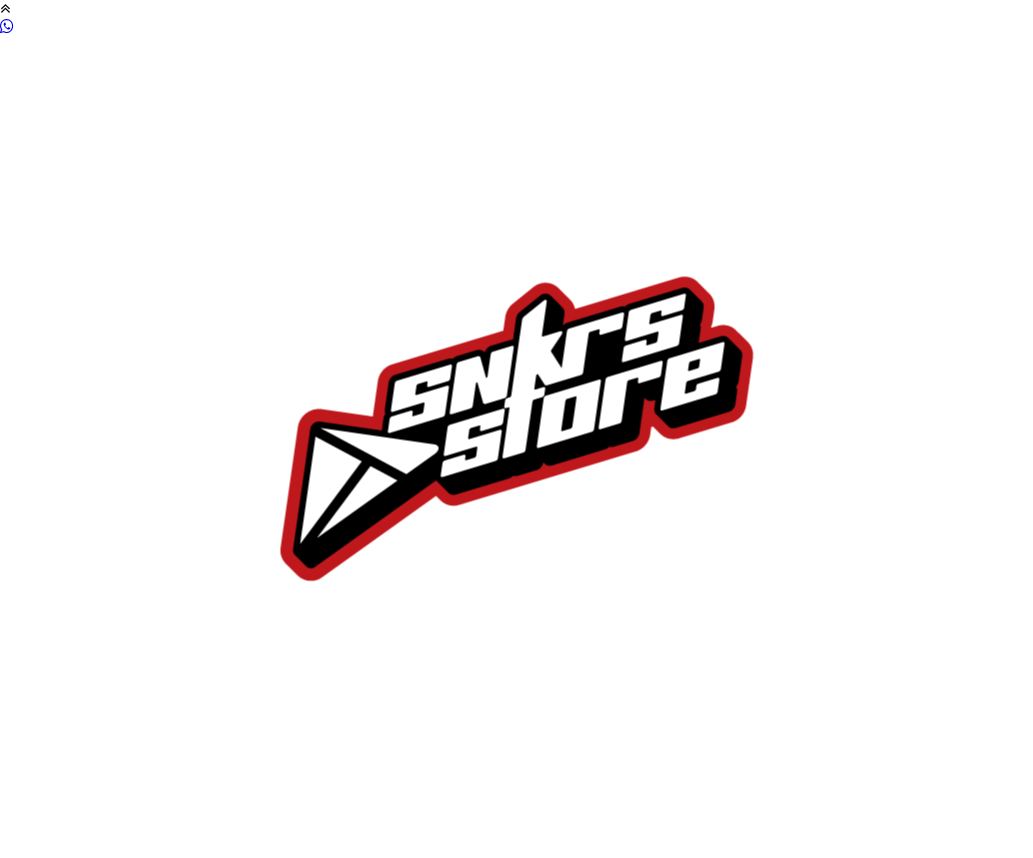 scroll, scrollTop: 0, scrollLeft: 0, axis: both 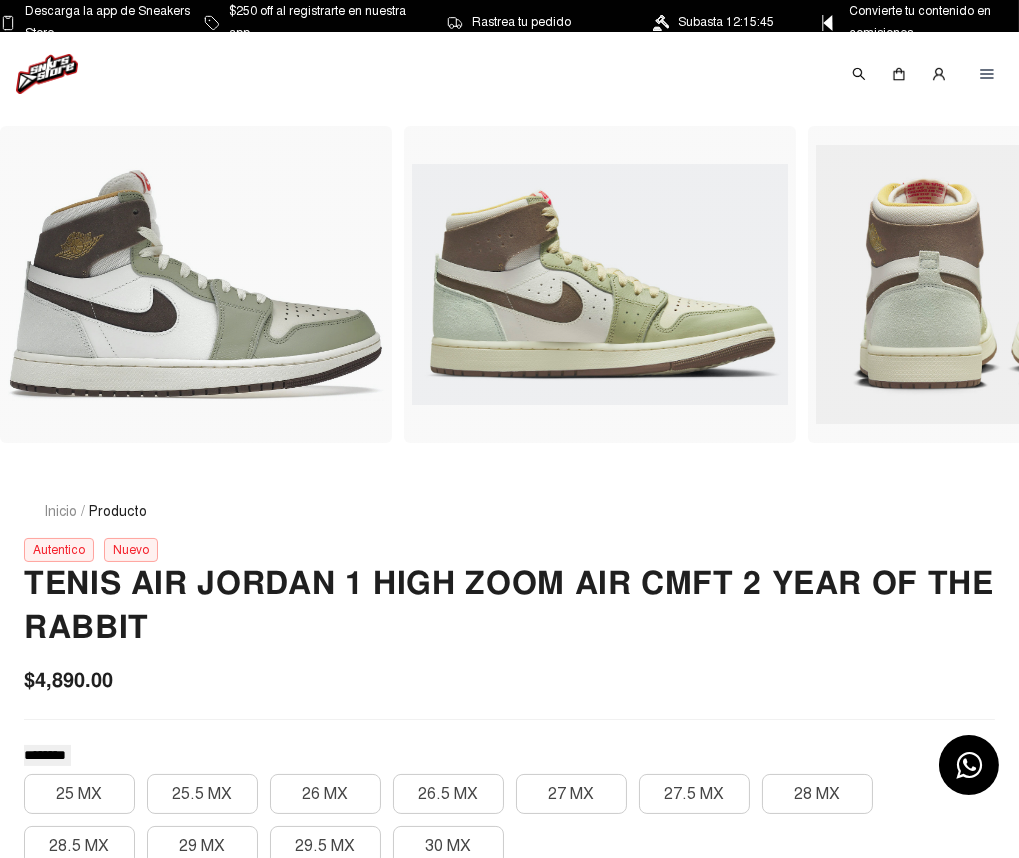 drag, startPoint x: 761, startPoint y: 556, endPoint x: 747, endPoint y: 566, distance: 17.20465 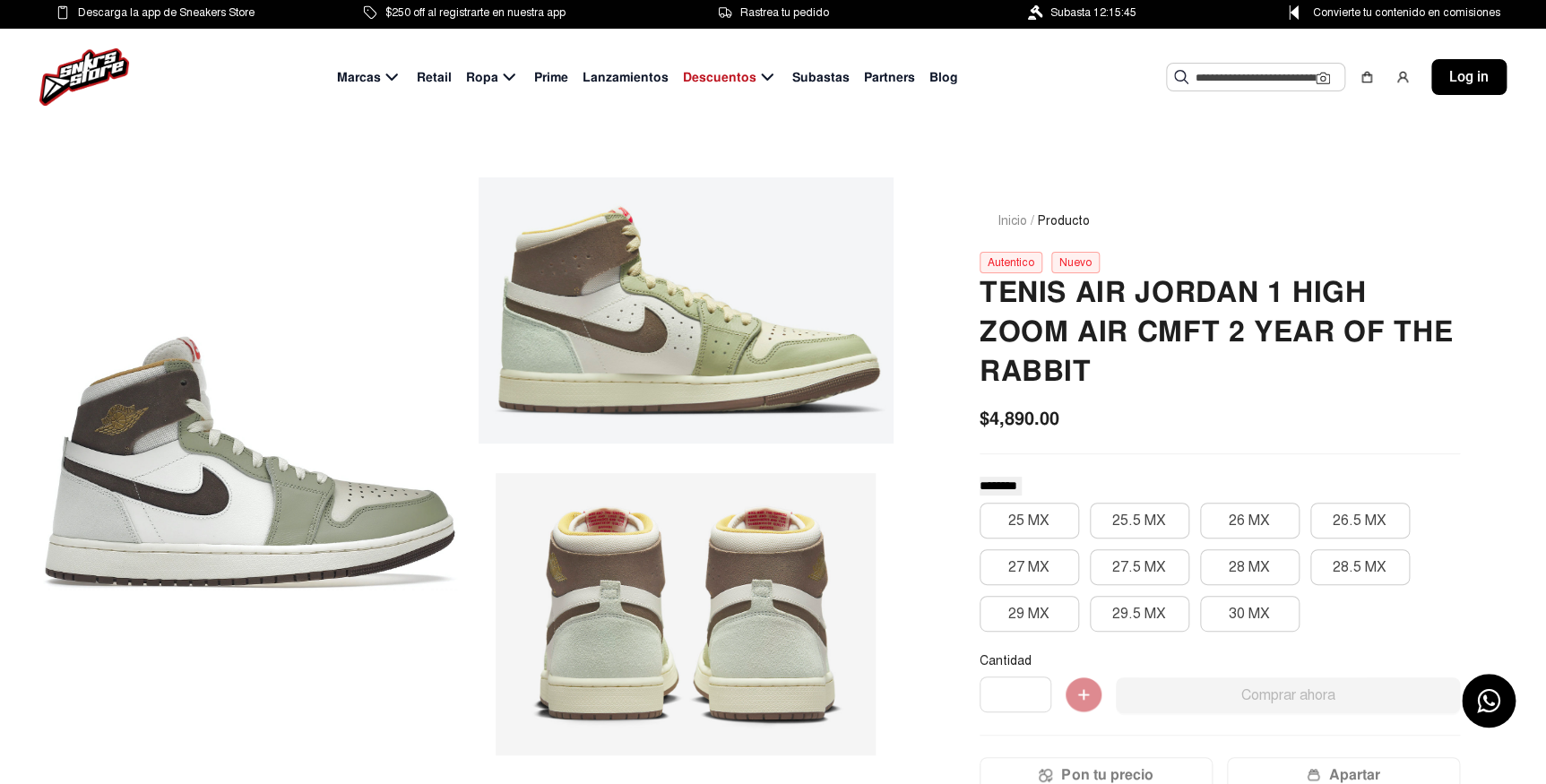 click on "Tenis Air Jordan 1 High Zoom Air Cmft 2 Year Of The Rabbit" 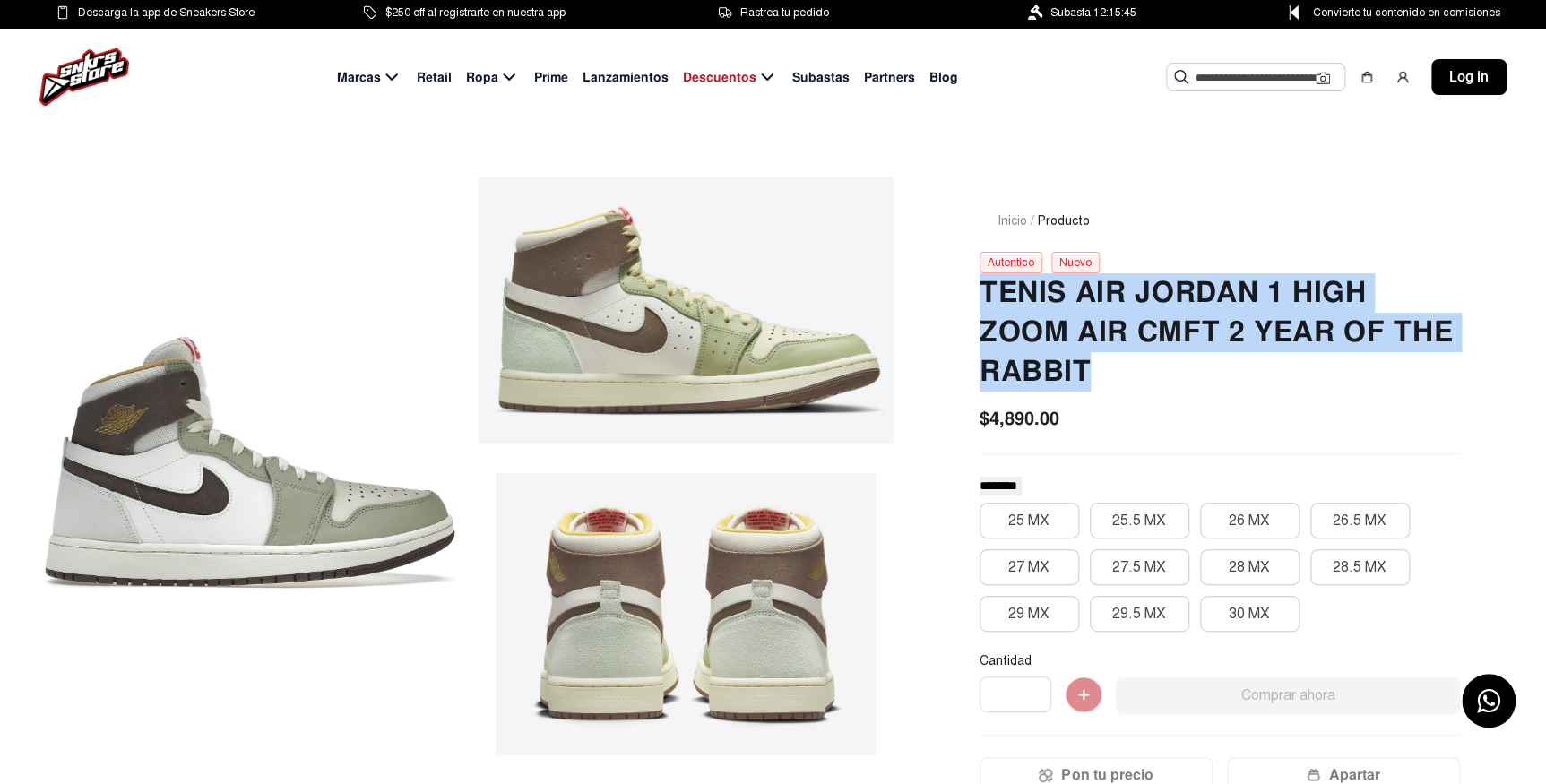 drag, startPoint x: 1111, startPoint y: 386, endPoint x: 951, endPoint y: 291, distance: 186.07794 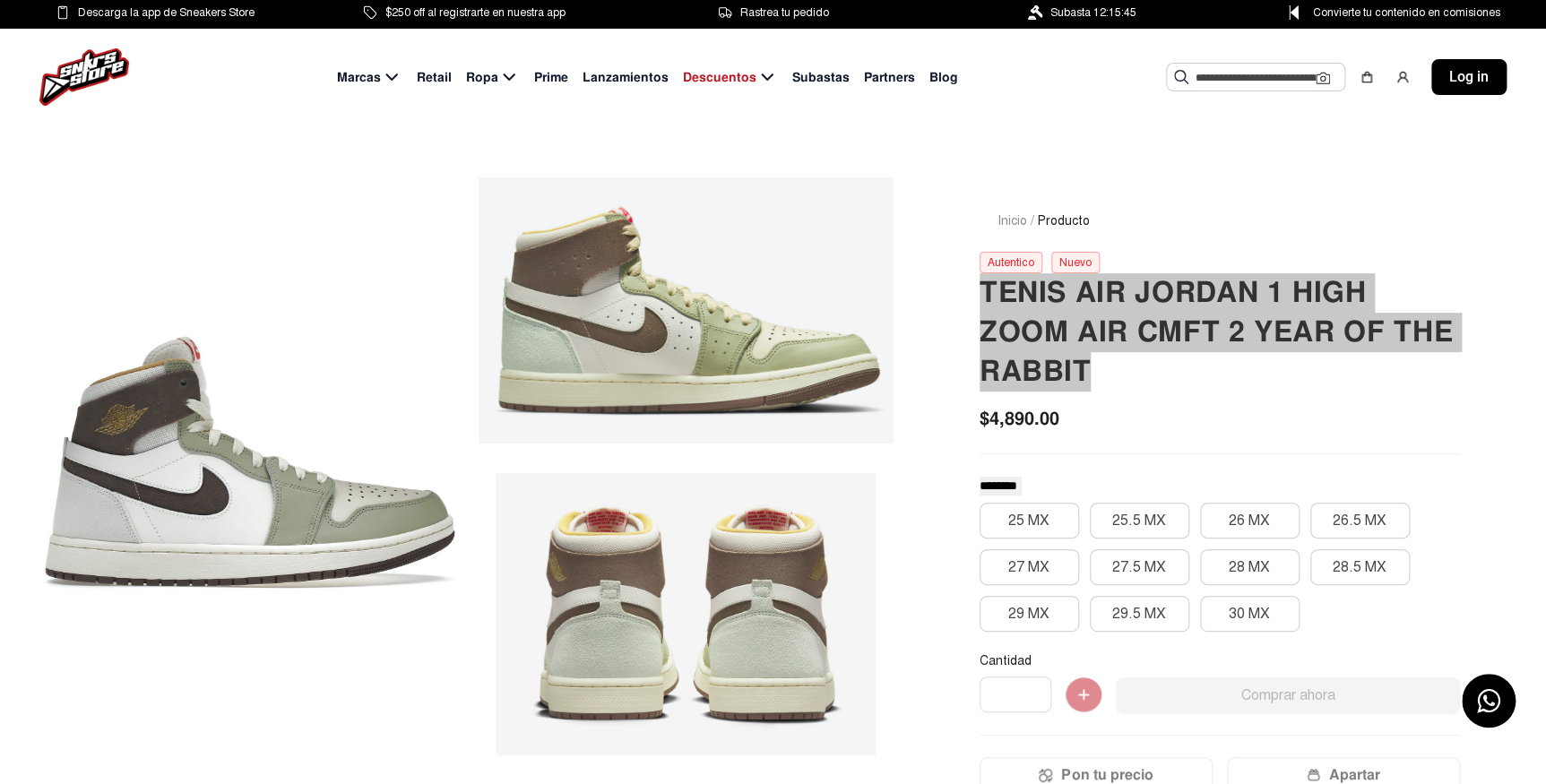 scroll, scrollTop: 244, scrollLeft: 0, axis: vertical 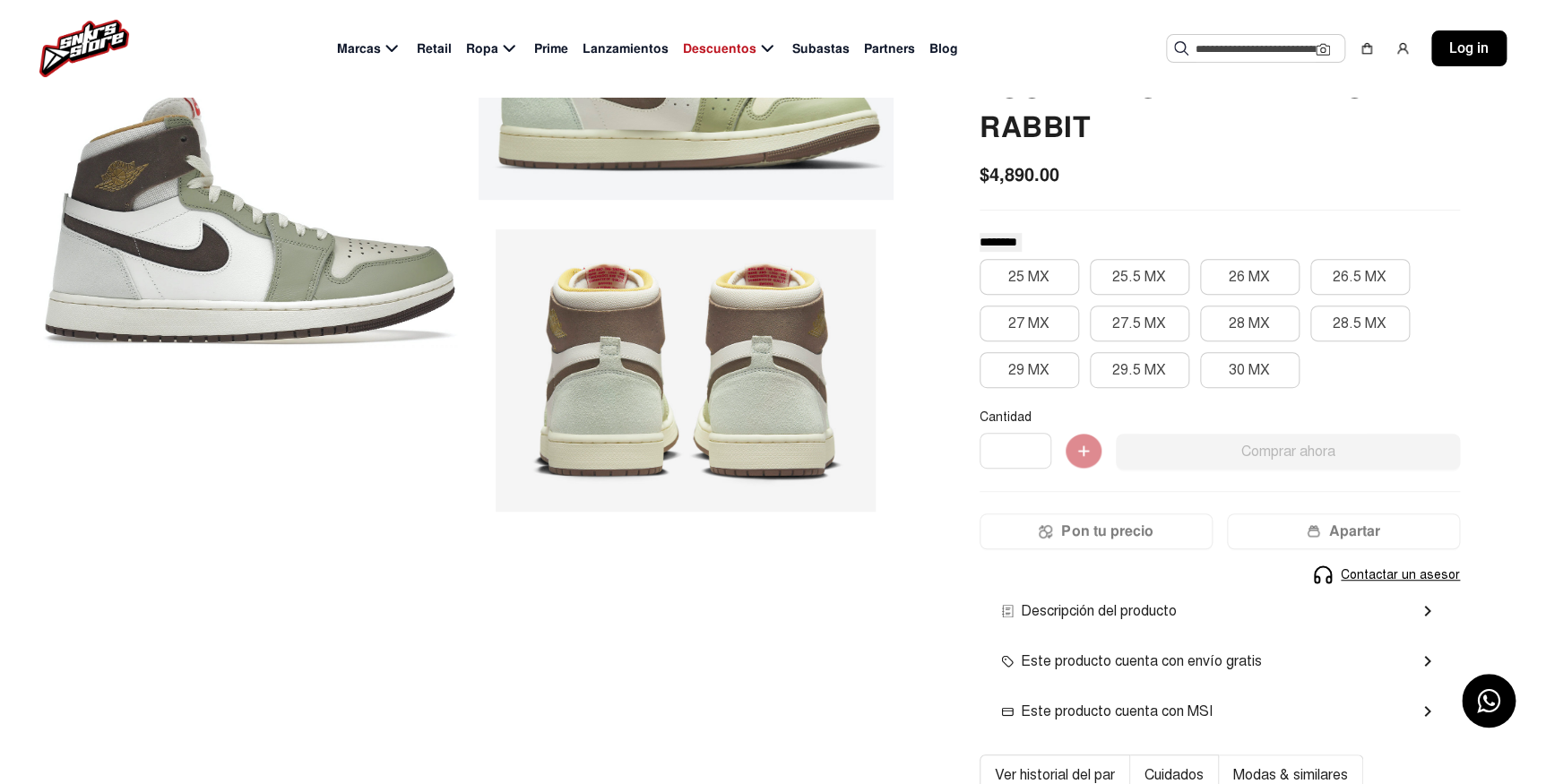 click on "Descripción del producto" 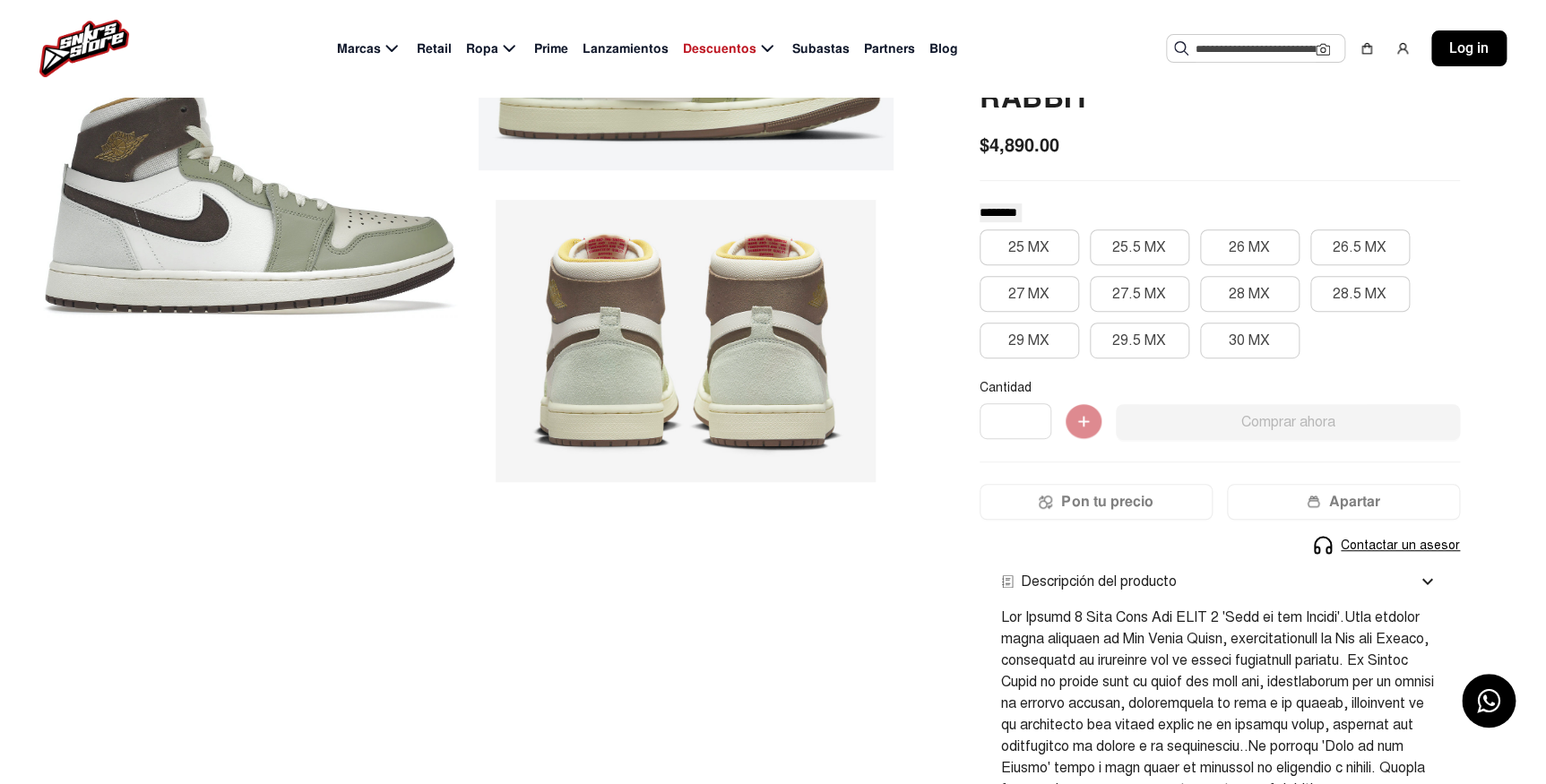 scroll, scrollTop: 244, scrollLeft: 0, axis: vertical 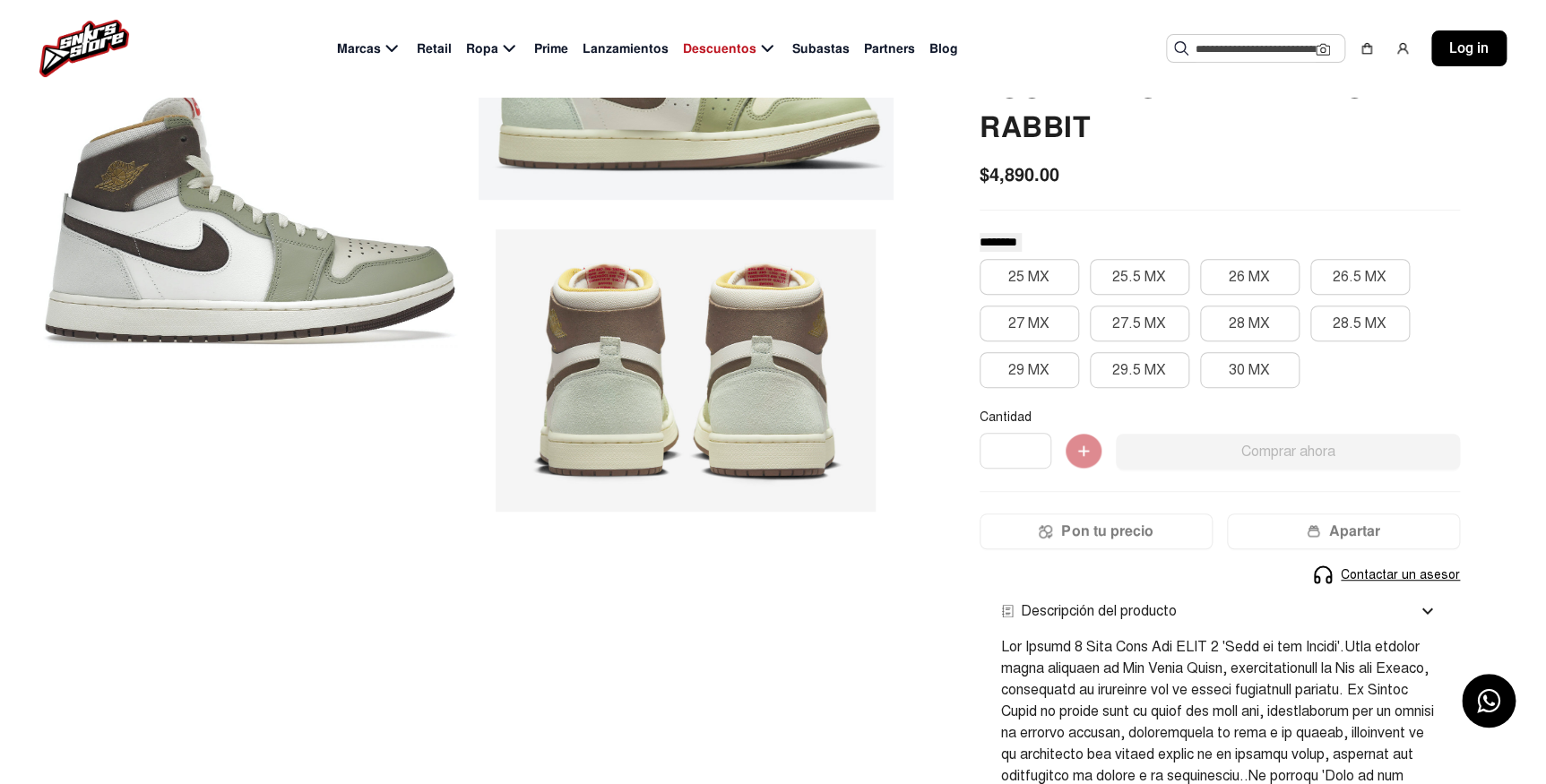 click on "Descripción del producto" 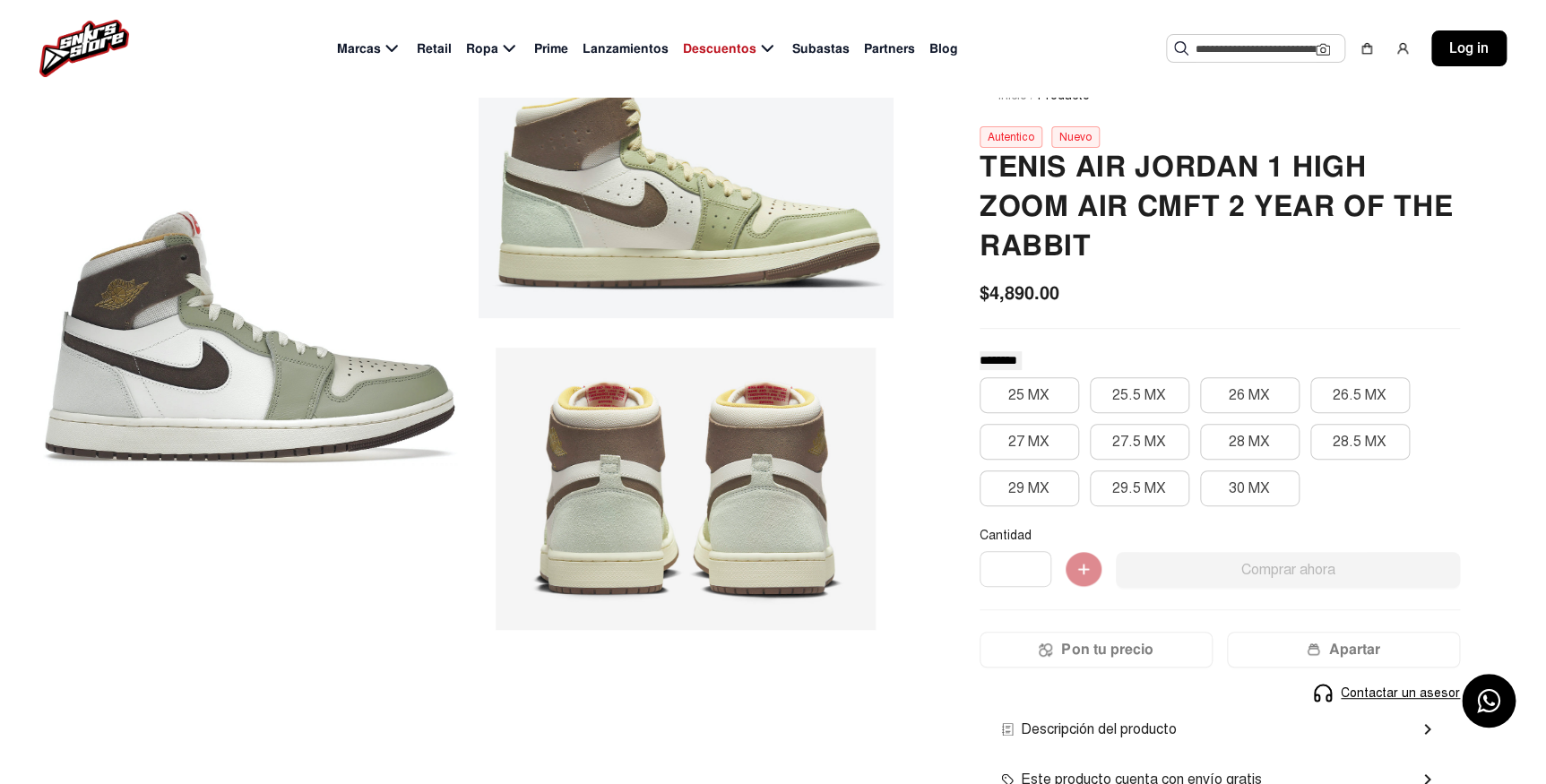scroll, scrollTop: 0, scrollLeft: 0, axis: both 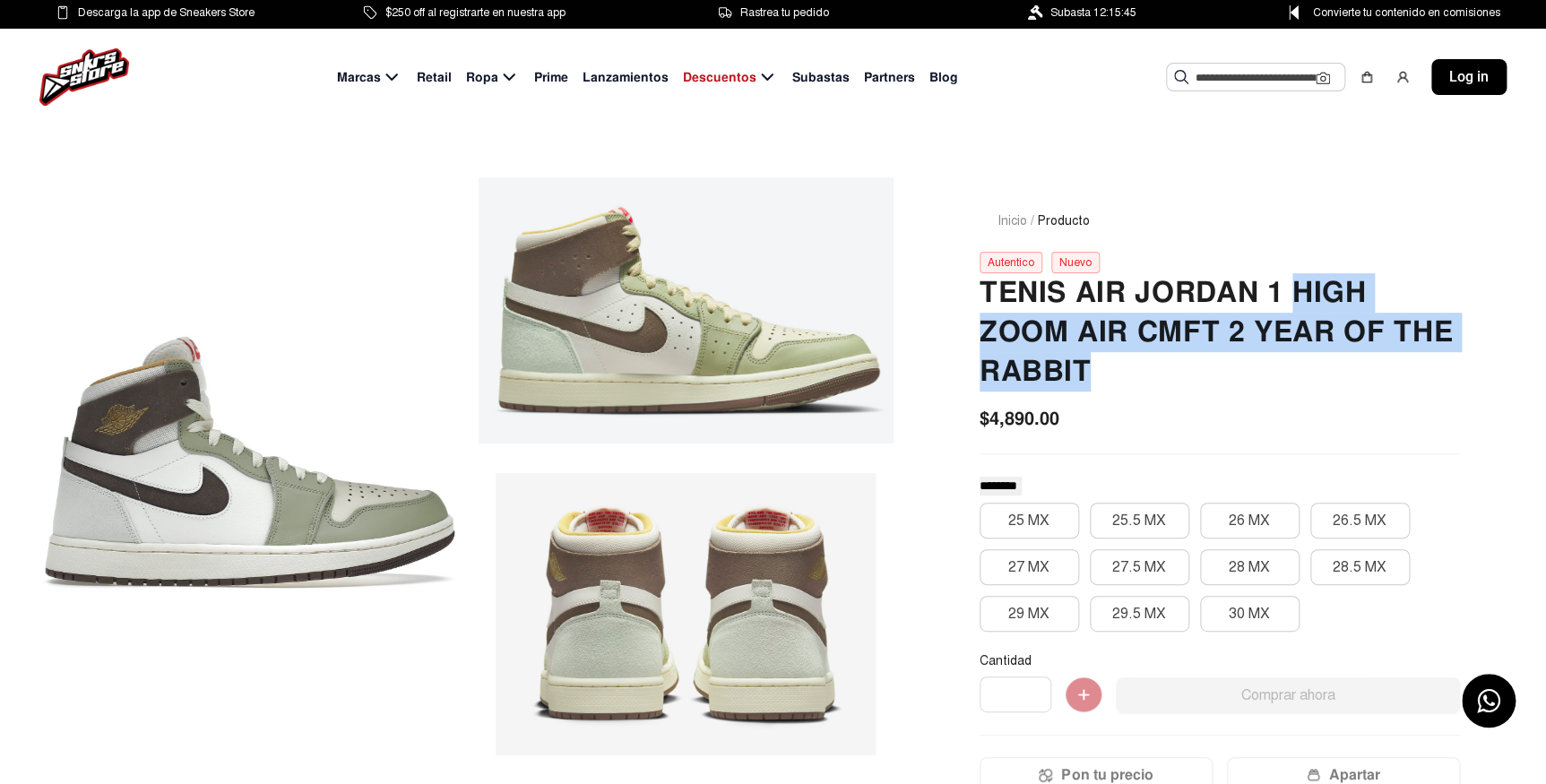 drag, startPoint x: 1089, startPoint y: 370, endPoint x: 1296, endPoint y: 288, distance: 222.64995 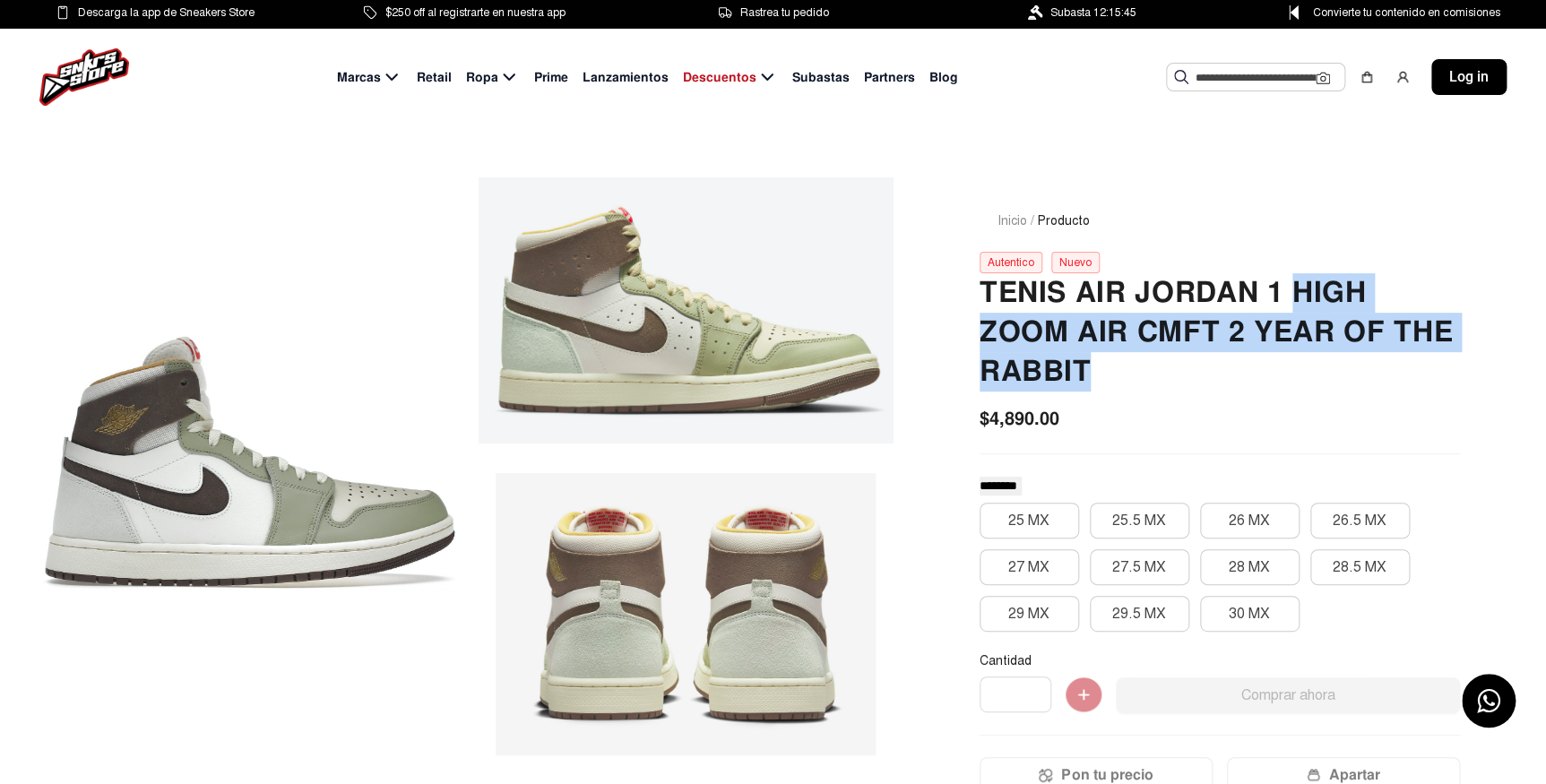 click on "Tenis Air Jordan 1 High Zoom Air Cmft 2 Year Of The Rabbit" 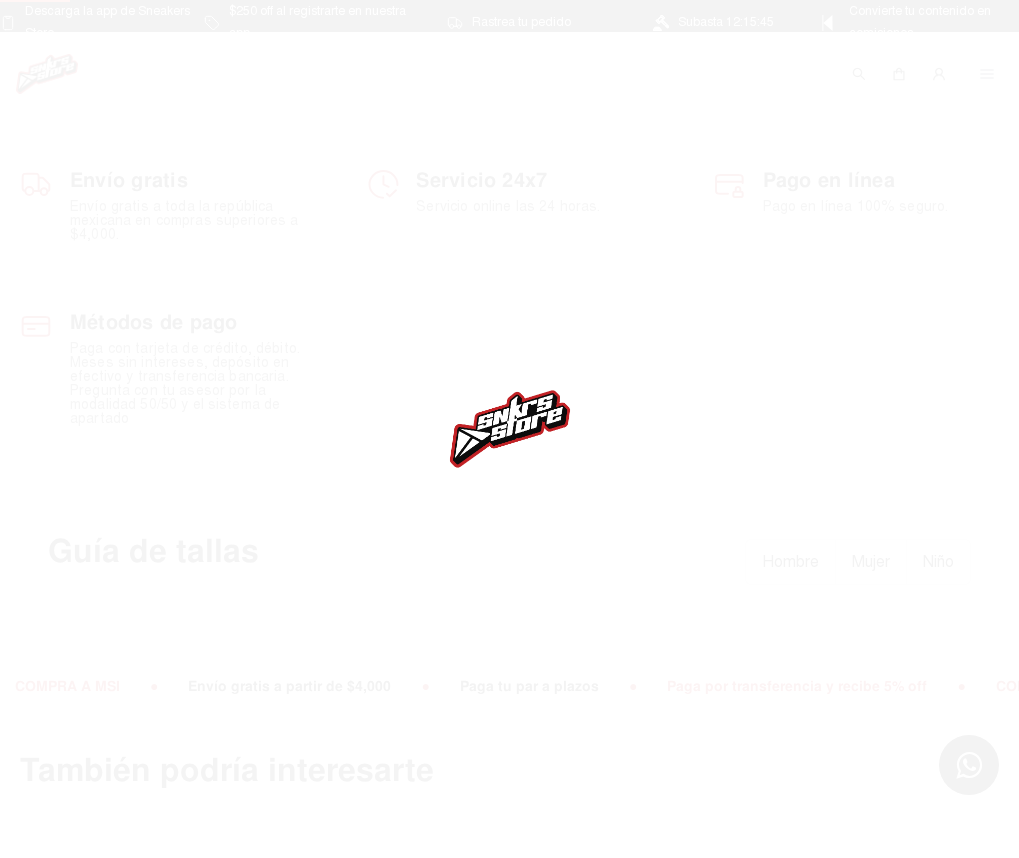 scroll, scrollTop: 0, scrollLeft: 0, axis: both 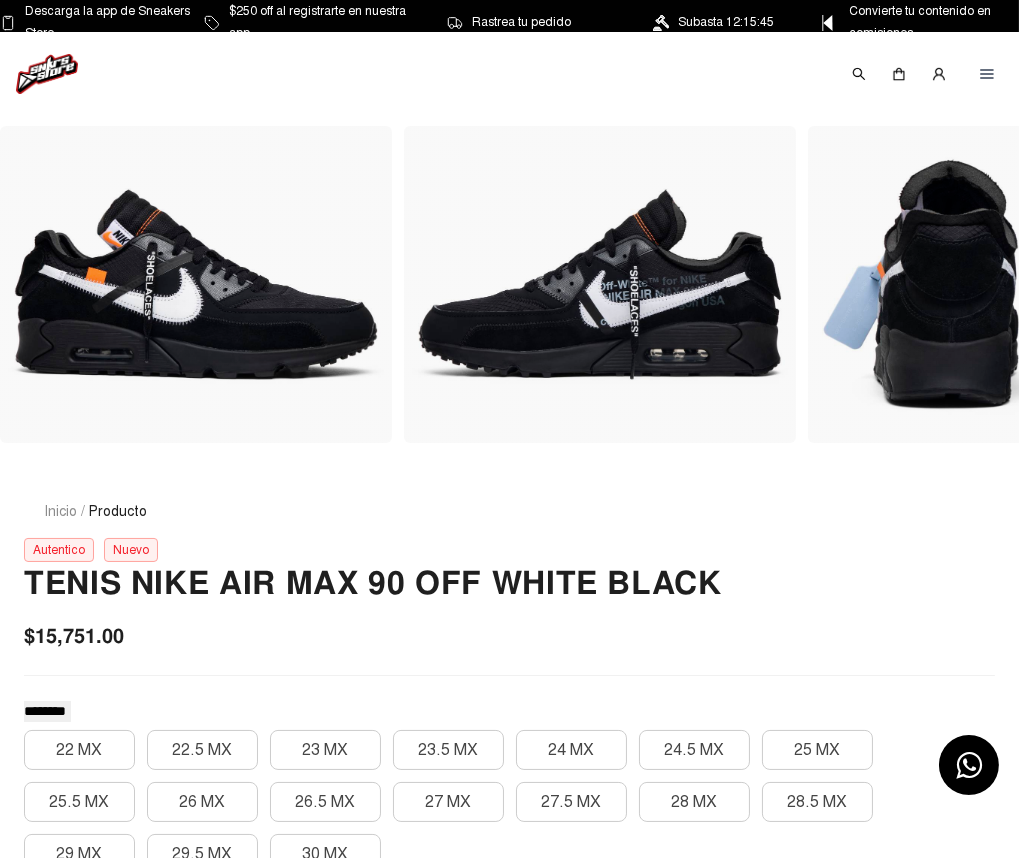 click on "Inicio / Producto  Autentico   Nuevo  Tenis Nike Air Max 90 Off White Black $15,751.00 ******** ******** *********  22 MX   22.5 MX   23 MX   23.5 MX   24 MX   24.5 MX   25 MX   25.5 MX   26 MX   26.5 MX   27 MX   27.5 MX   28 MX   28.5 MX   29 MX   29.5 MX   30 MX  Cantidad *  Comprar ahora  Pon tu precio  Apartar Contactar un asesor Producto Agotado  Descripción del producto  chevron_right  Este producto cuenta con envío gratis  chevron_right  Este producto cuenta con MSI  chevron_right  Ver historial del par   Cuidados   Modas & similares" 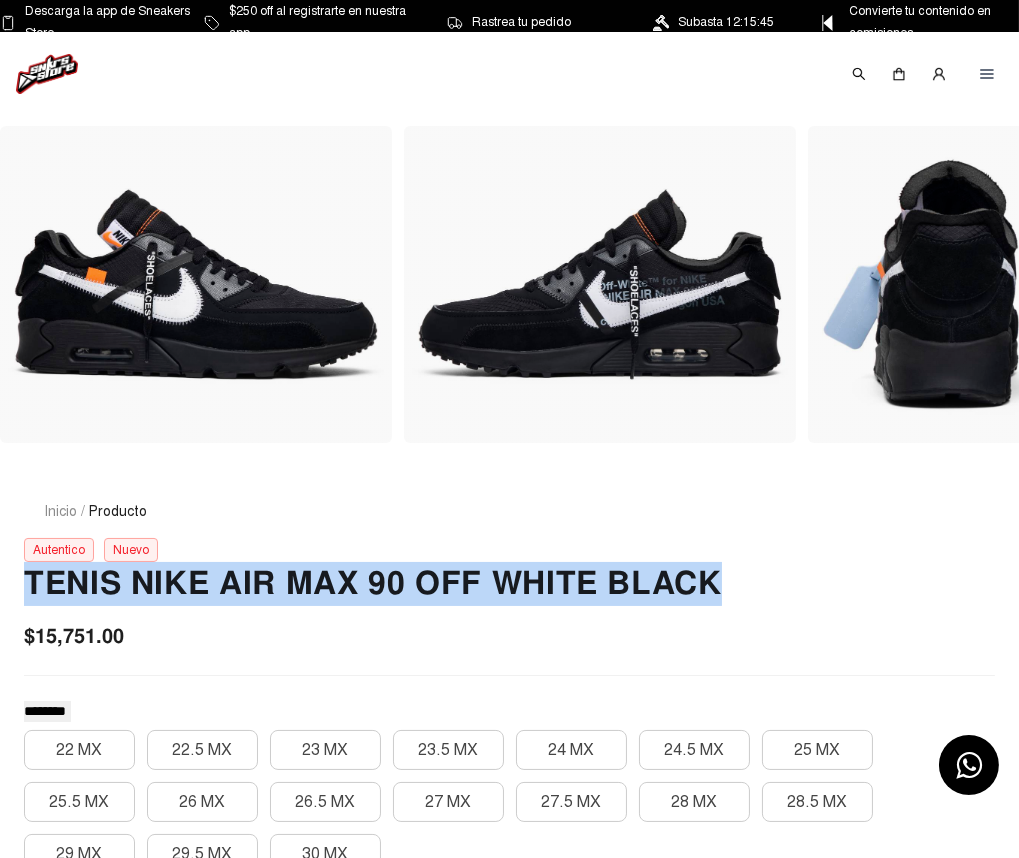 drag, startPoint x: 620, startPoint y: 620, endPoint x: 28, endPoint y: 606, distance: 592.1655 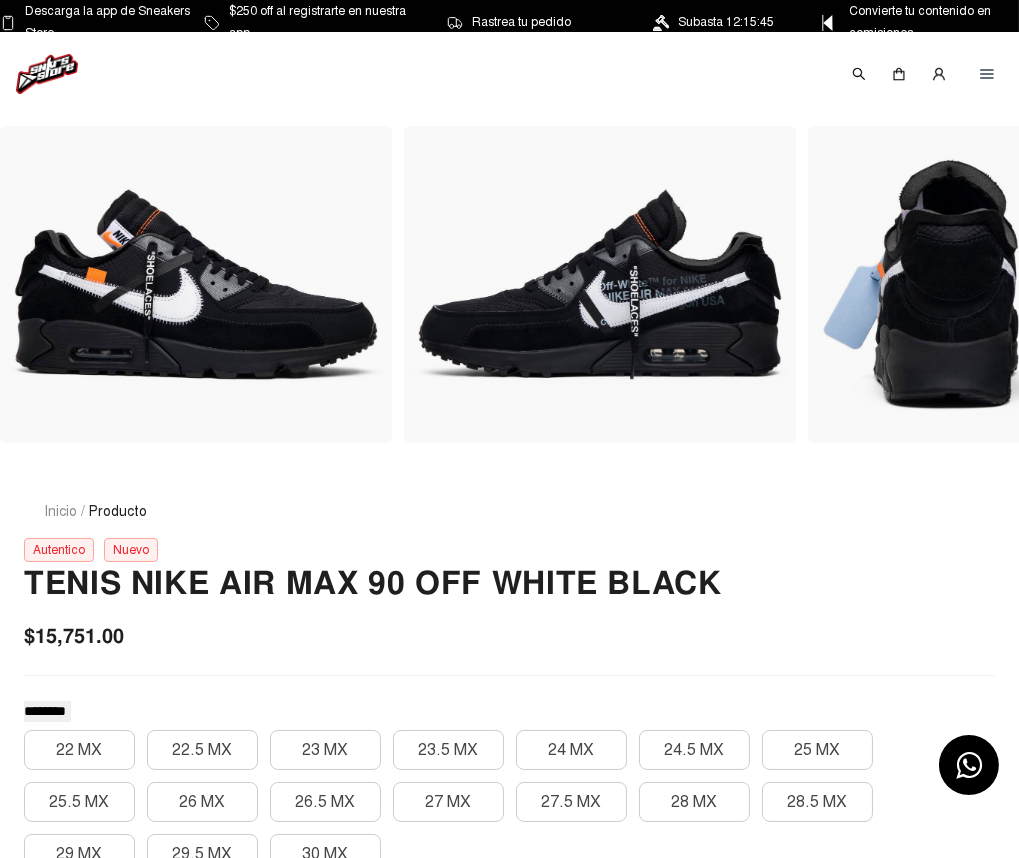 drag, startPoint x: 386, startPoint y: 678, endPoint x: 223, endPoint y: 610, distance: 176.6154 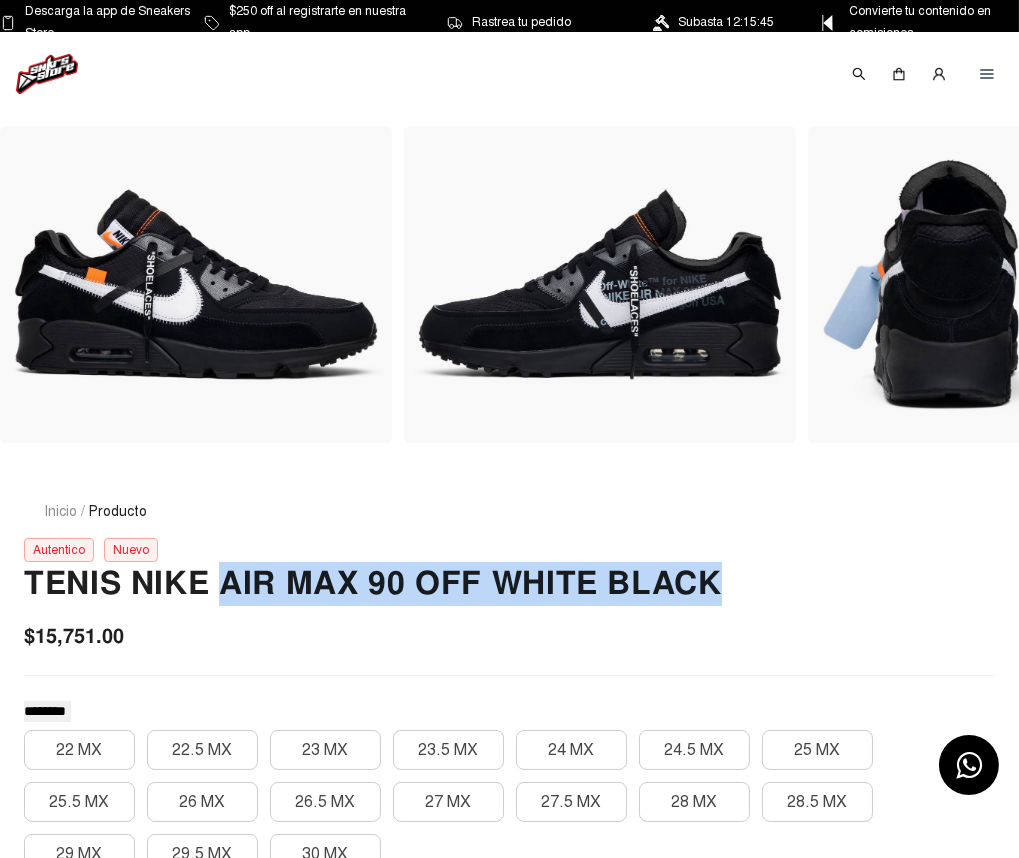 drag, startPoint x: 229, startPoint y: 609, endPoint x: 753, endPoint y: 607, distance: 524.00385 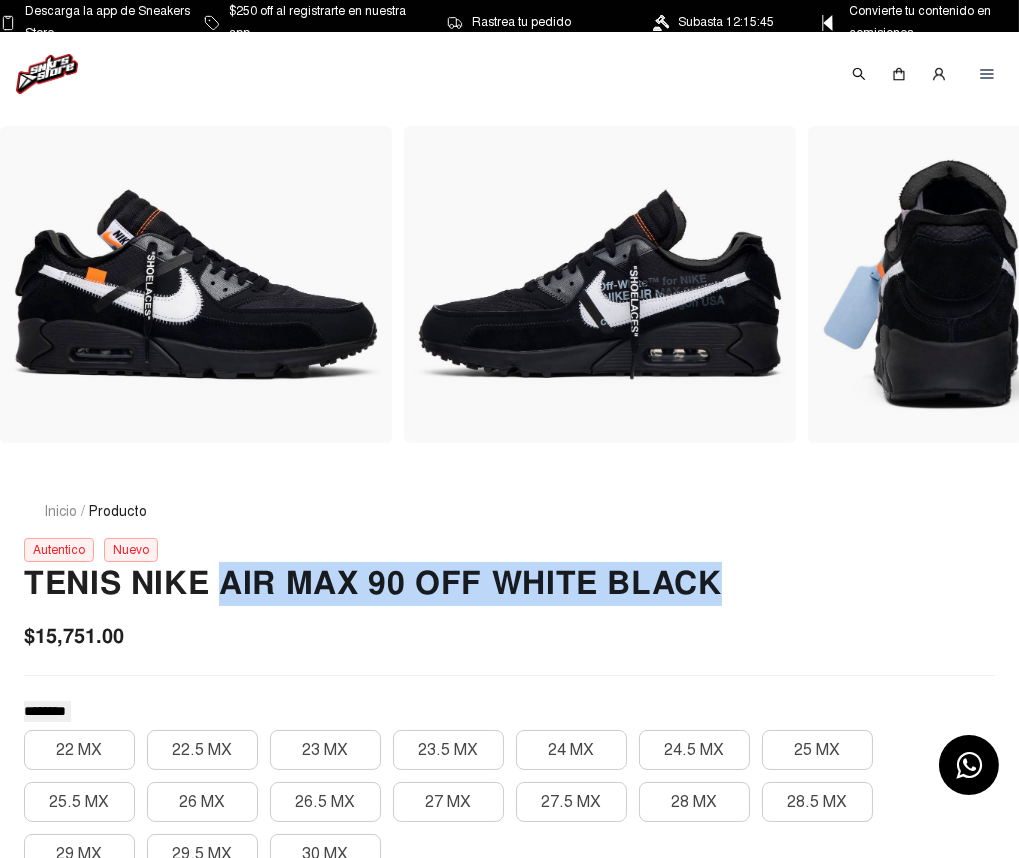 copy on "Air Max 90 Off White Black" 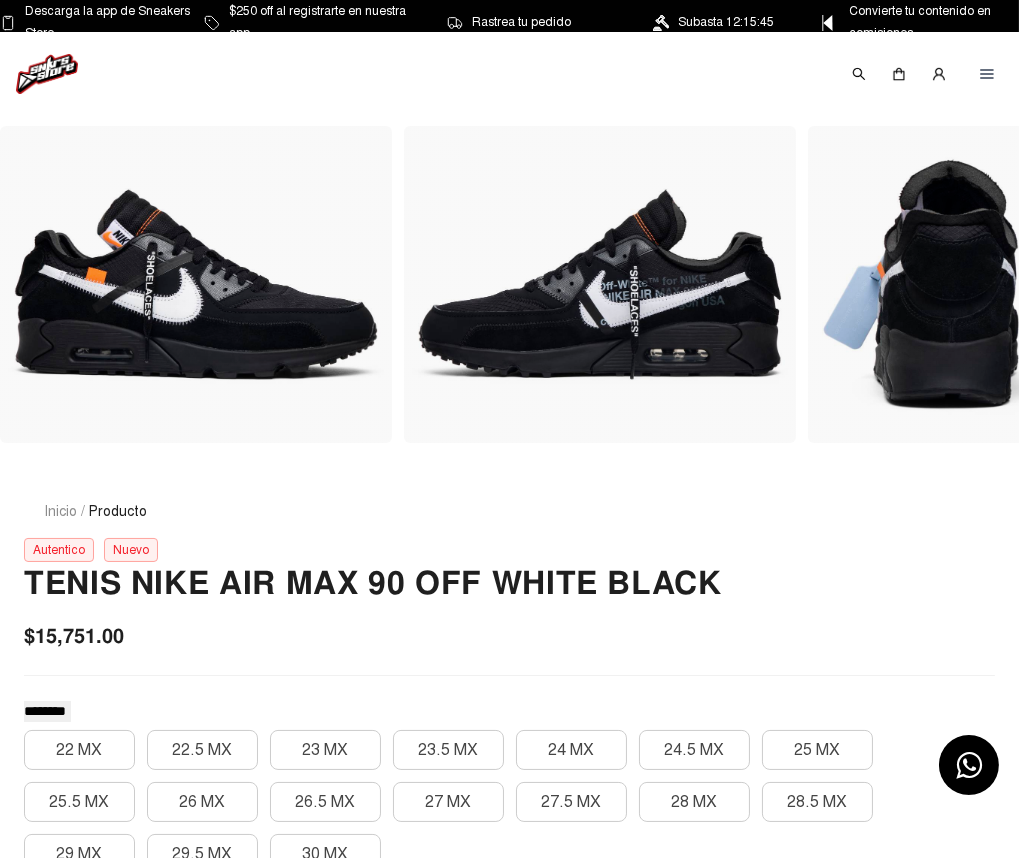 click on "$15,751.00" 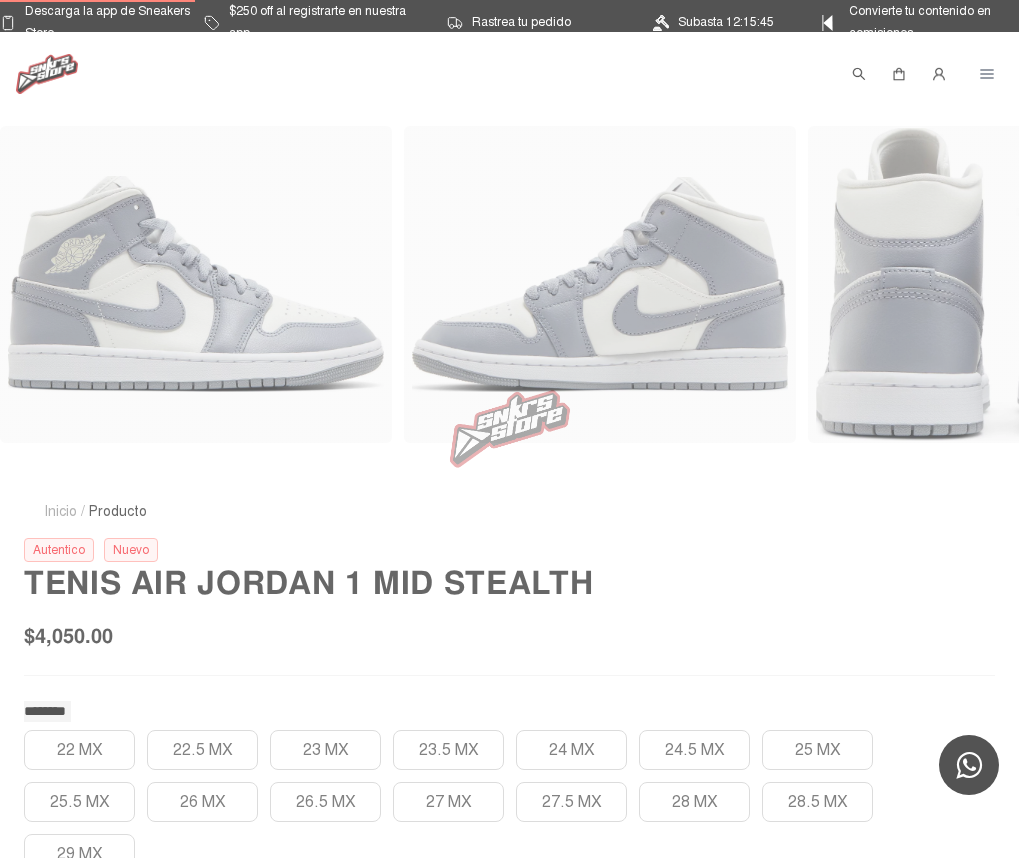 scroll, scrollTop: 0, scrollLeft: 0, axis: both 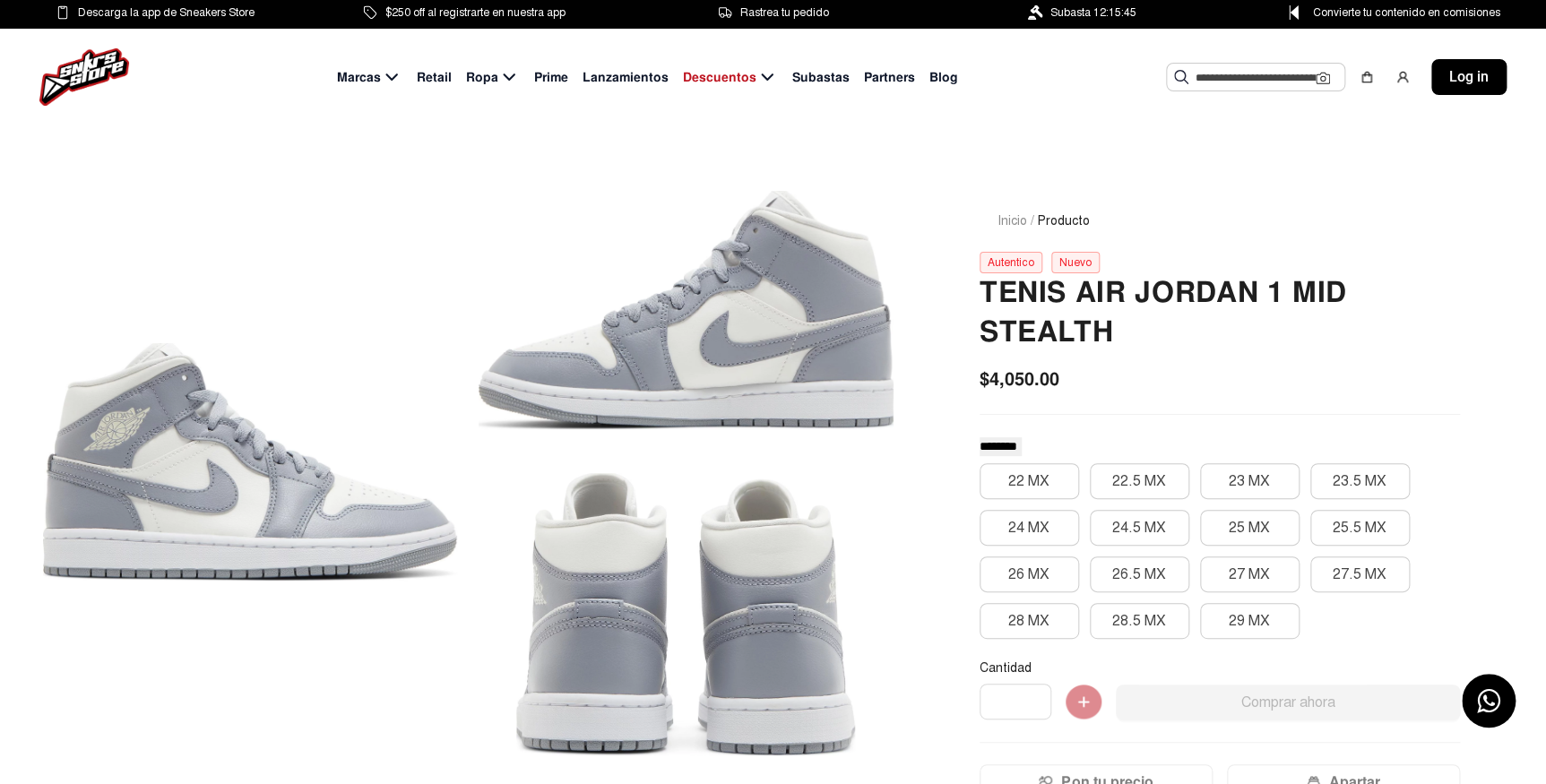 click on "$4,050.00" 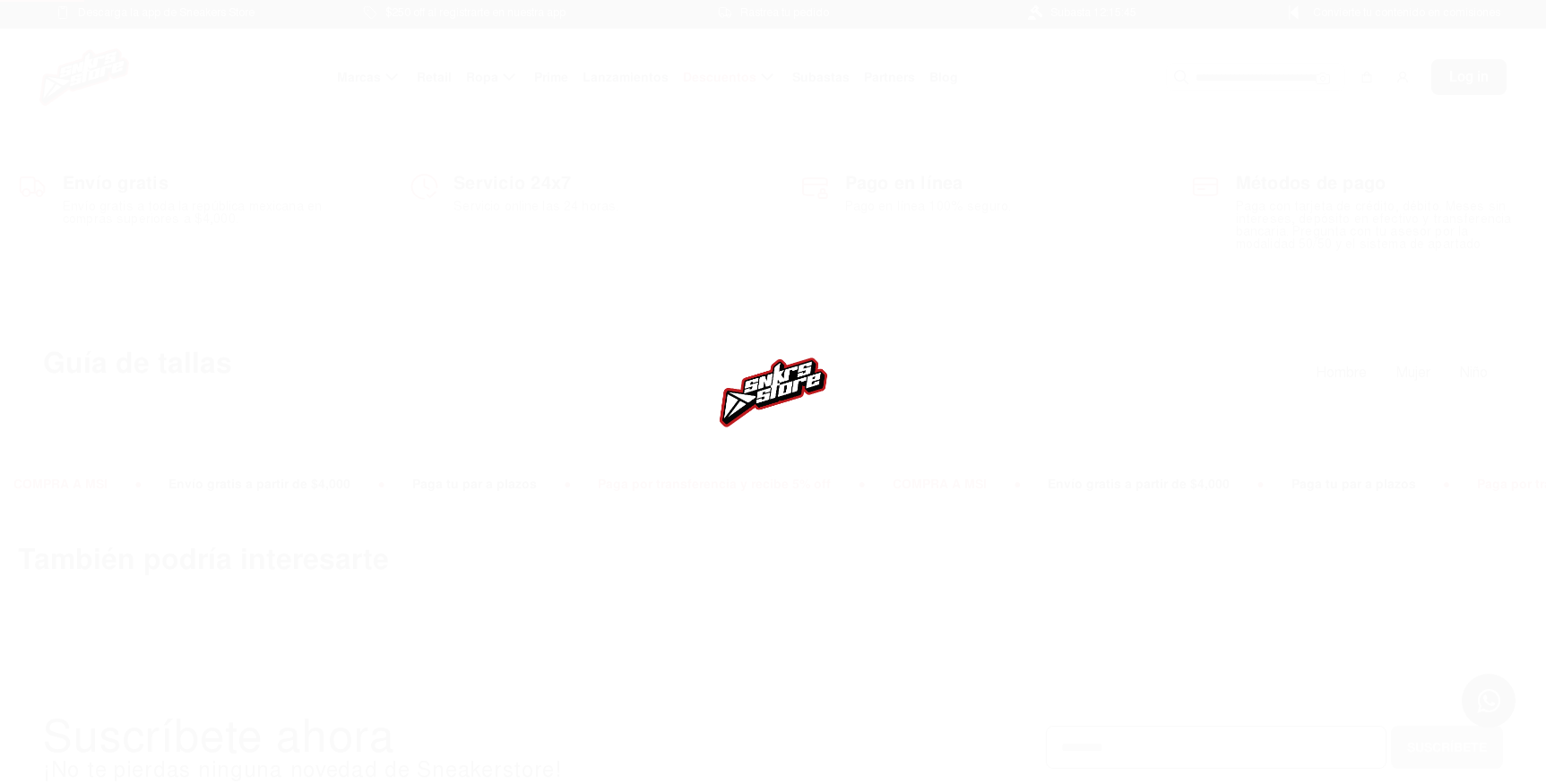 scroll, scrollTop: 0, scrollLeft: 0, axis: both 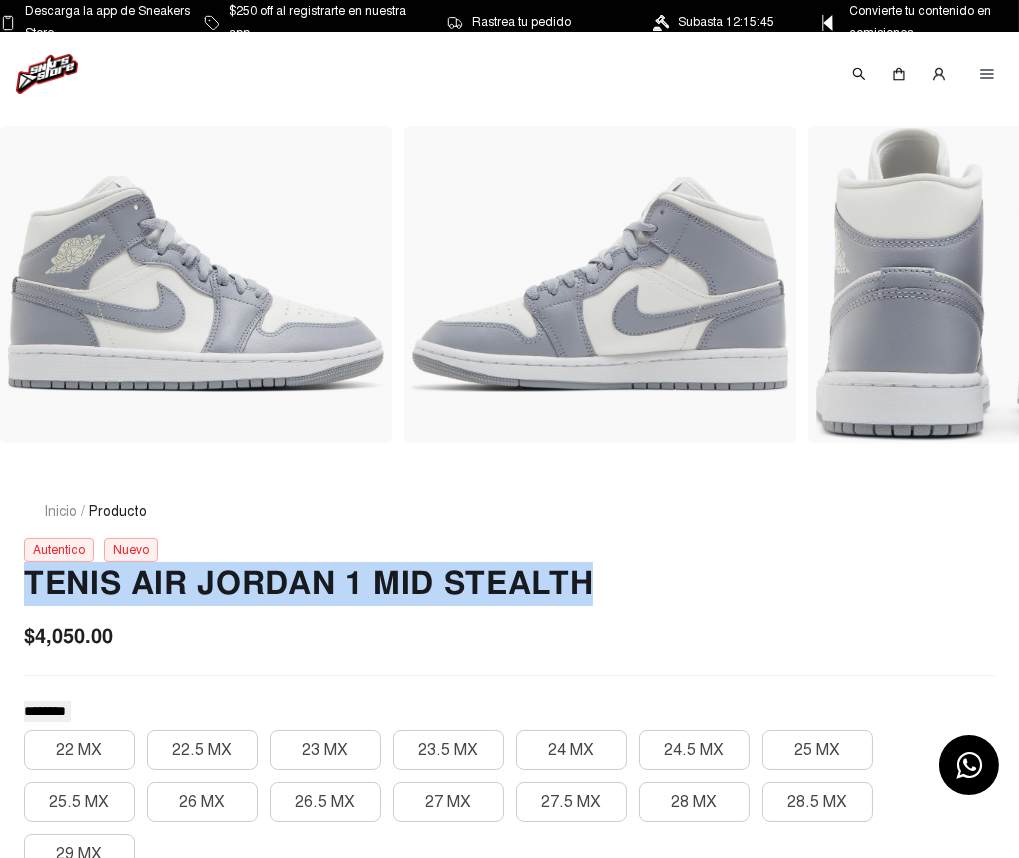 drag, startPoint x: 609, startPoint y: 606, endPoint x: 26, endPoint y: 604, distance: 583.0034 